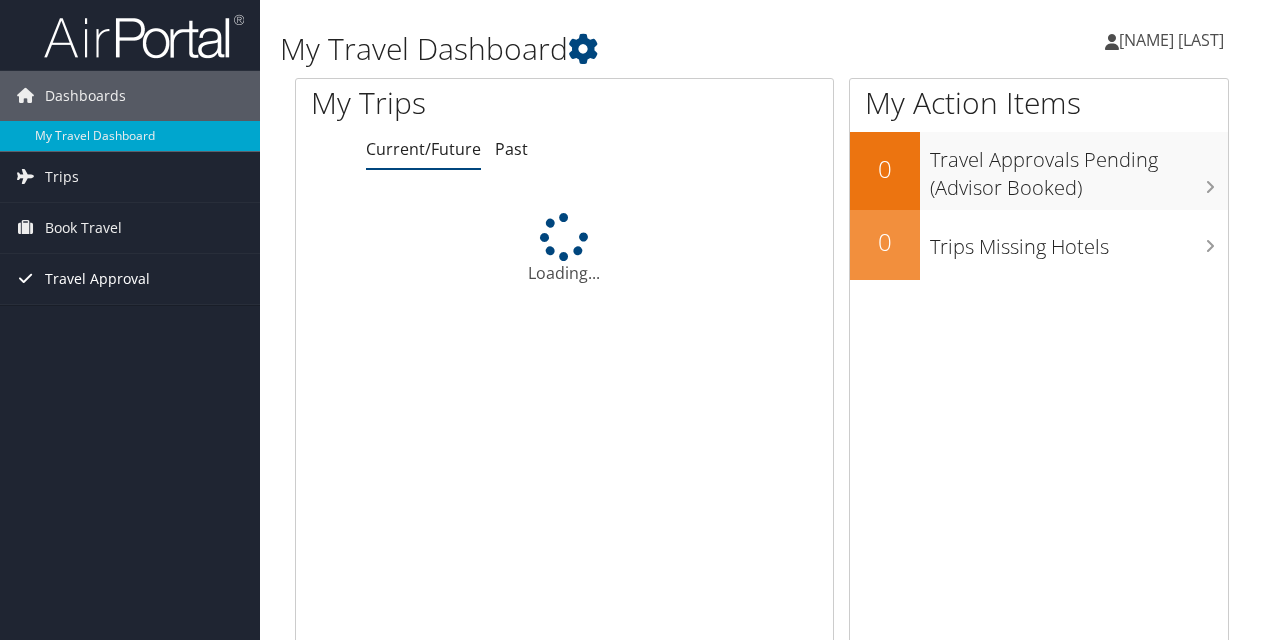 scroll, scrollTop: 0, scrollLeft: 0, axis: both 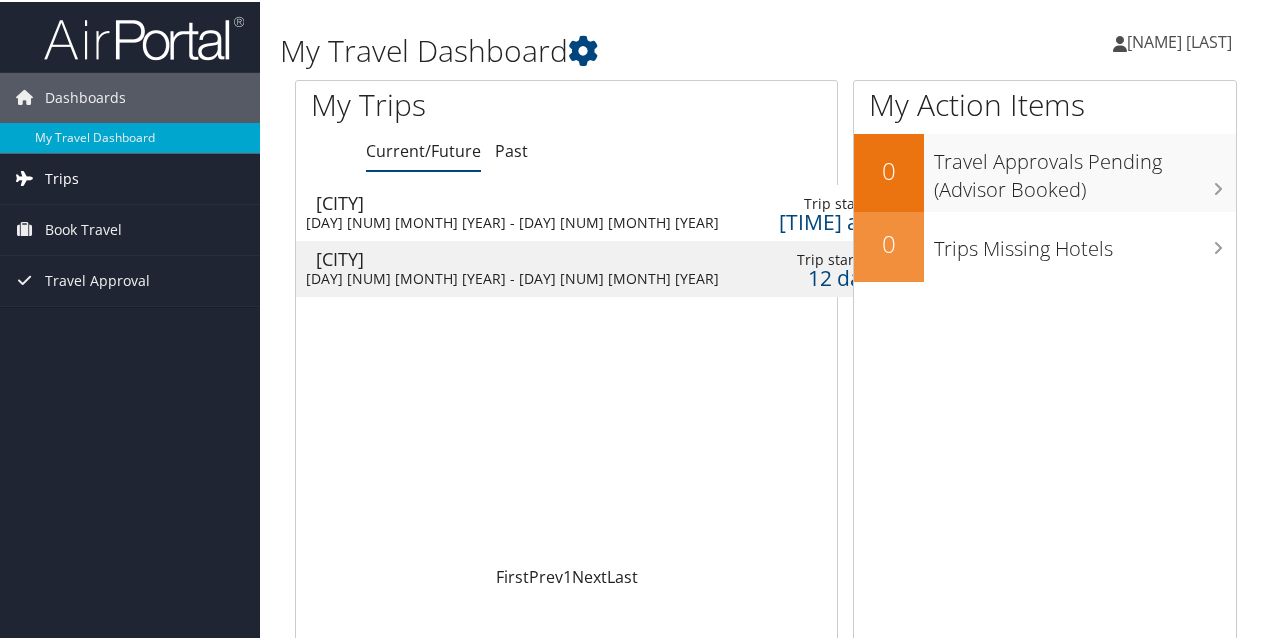 click on "Trips" at bounding box center (62, 177) 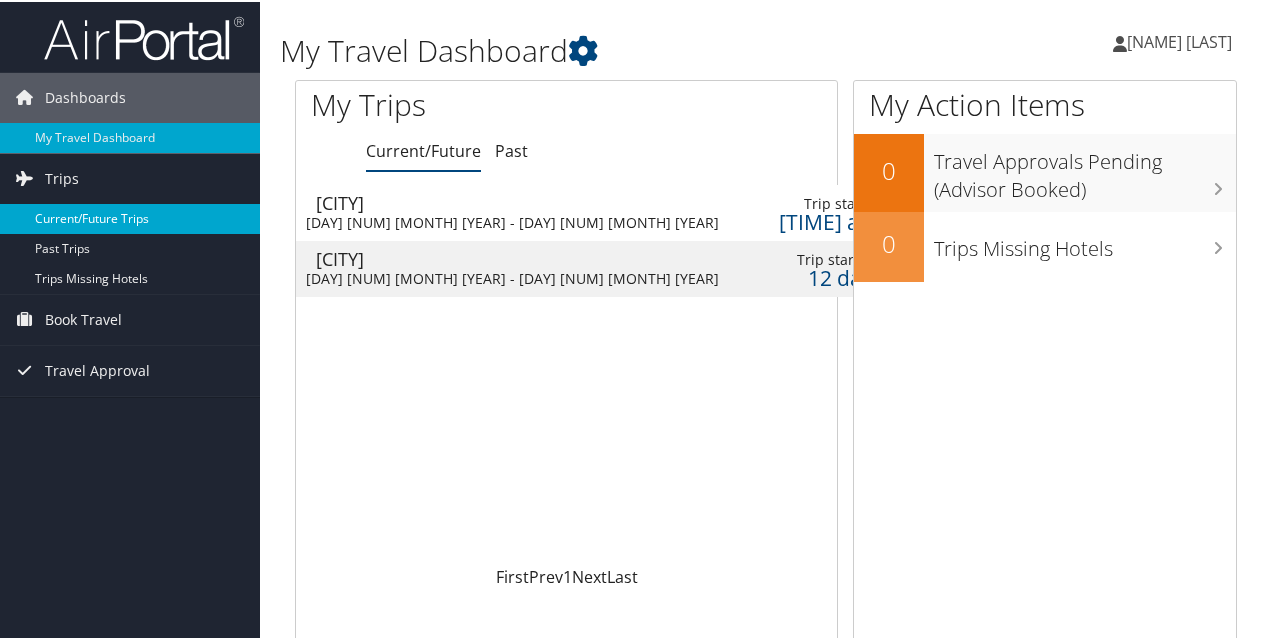 click on "Current/Future Trips" at bounding box center (130, 217) 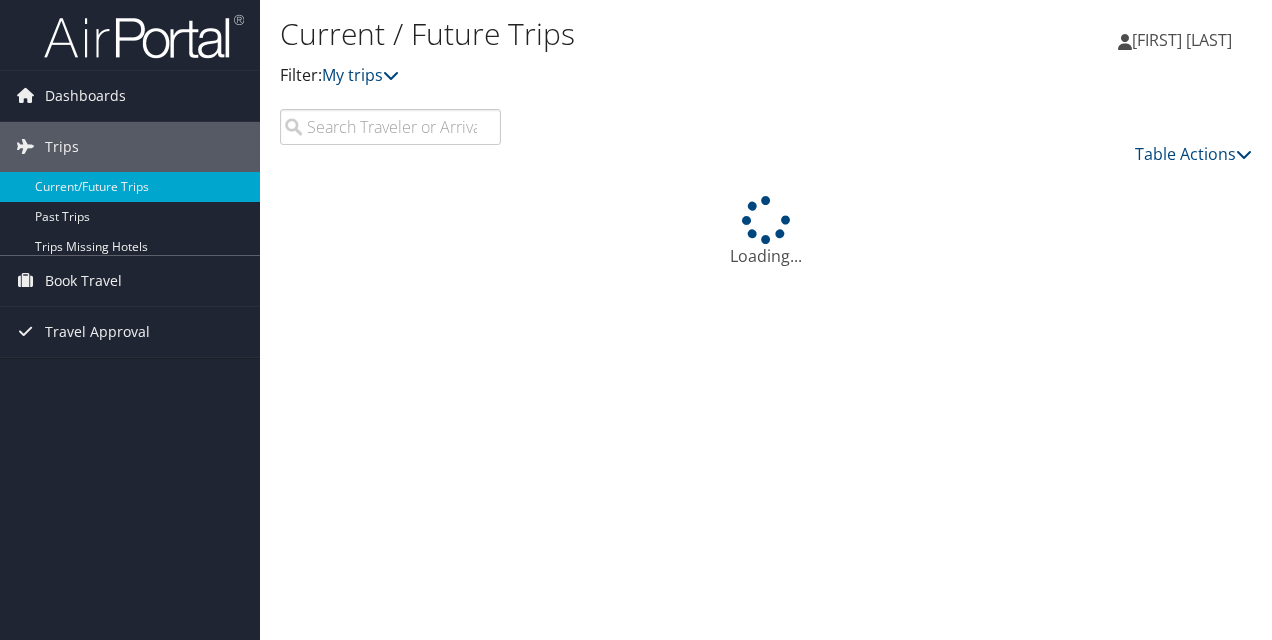 scroll, scrollTop: 0, scrollLeft: 0, axis: both 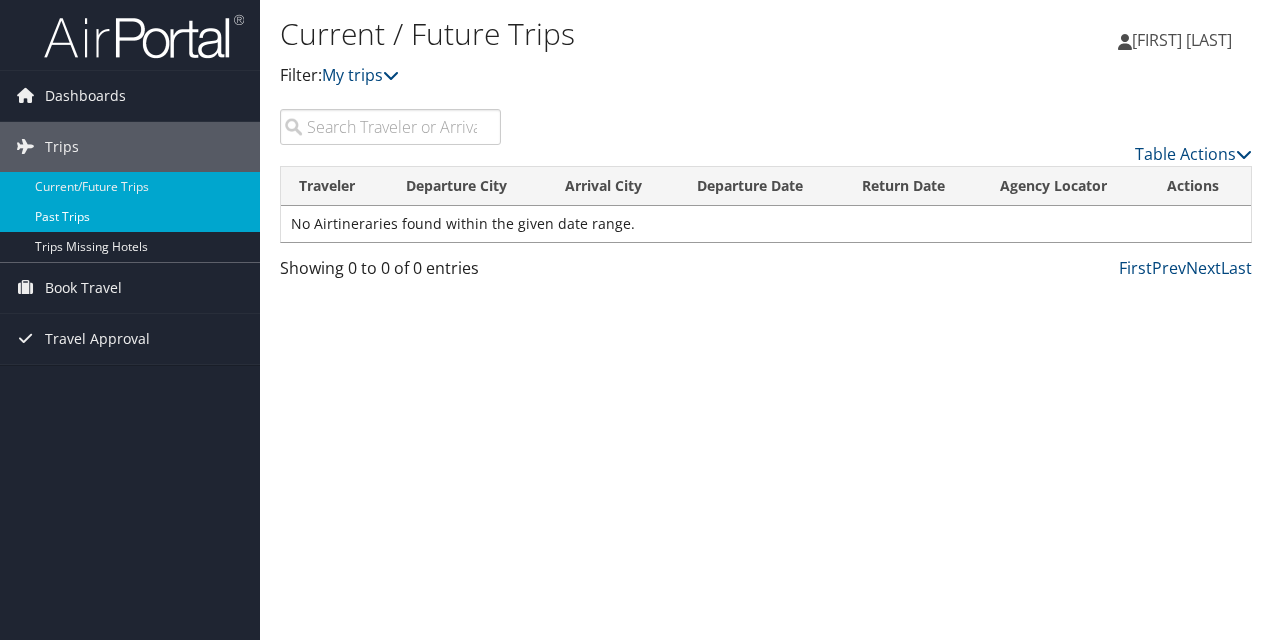 click on "Past Trips" at bounding box center [130, 217] 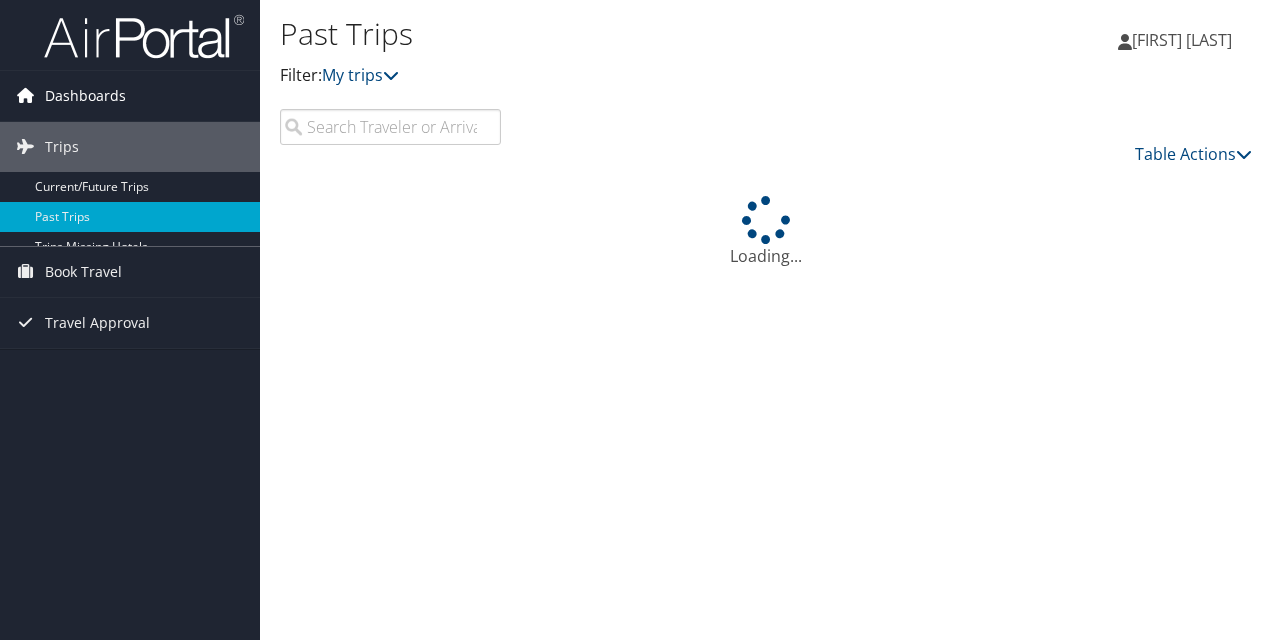 scroll, scrollTop: 0, scrollLeft: 0, axis: both 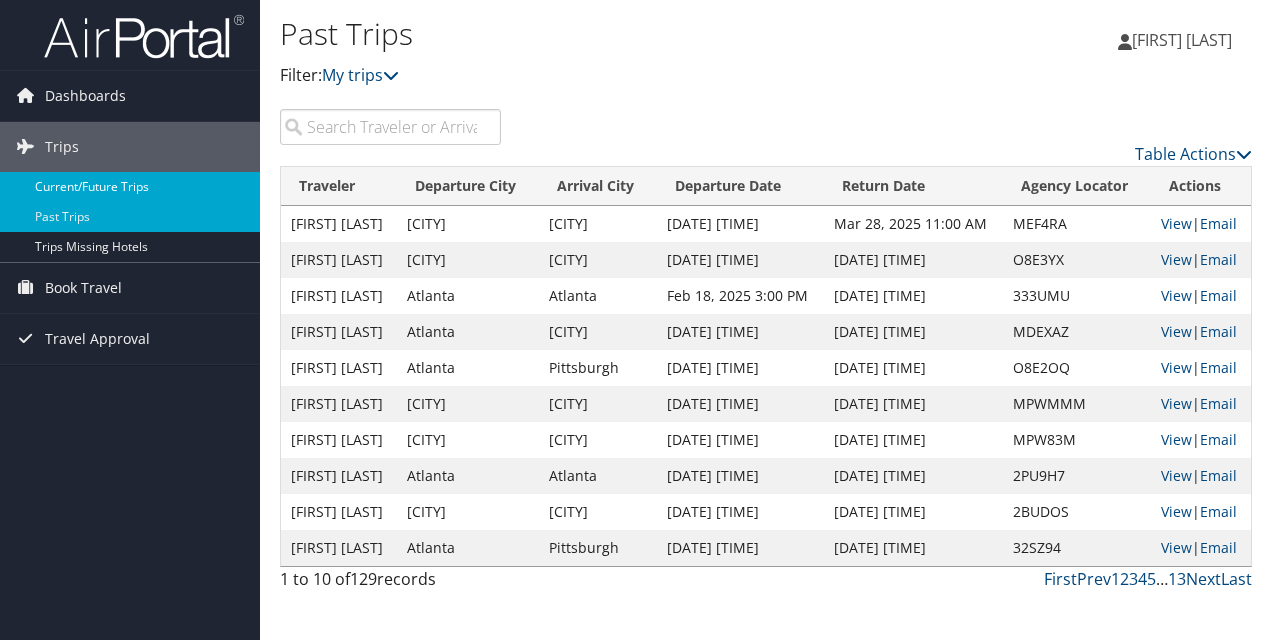 click on "Current/Future Trips" at bounding box center [130, 187] 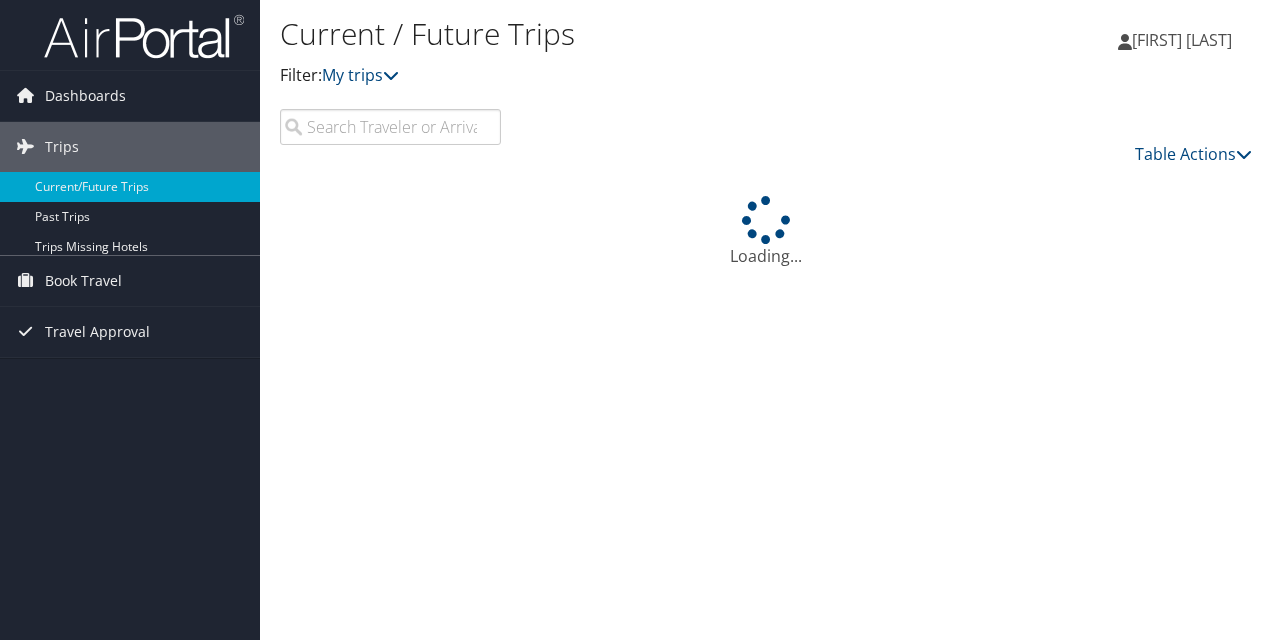 scroll, scrollTop: 0, scrollLeft: 0, axis: both 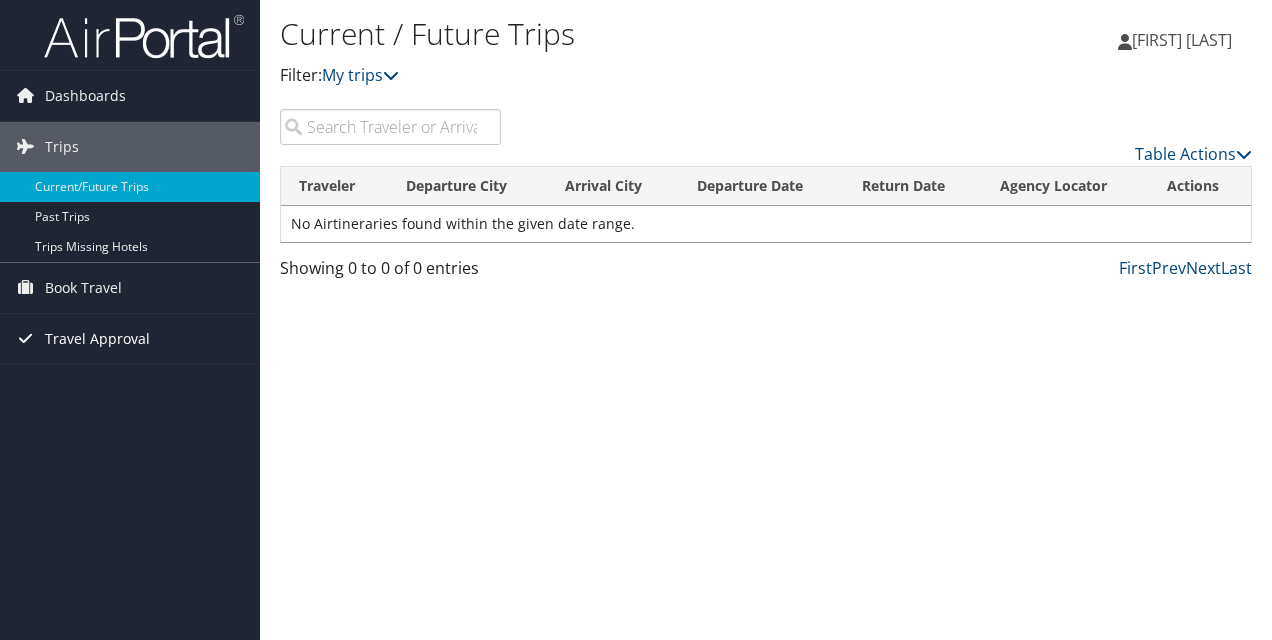 click on "Travel Approval" at bounding box center [97, 339] 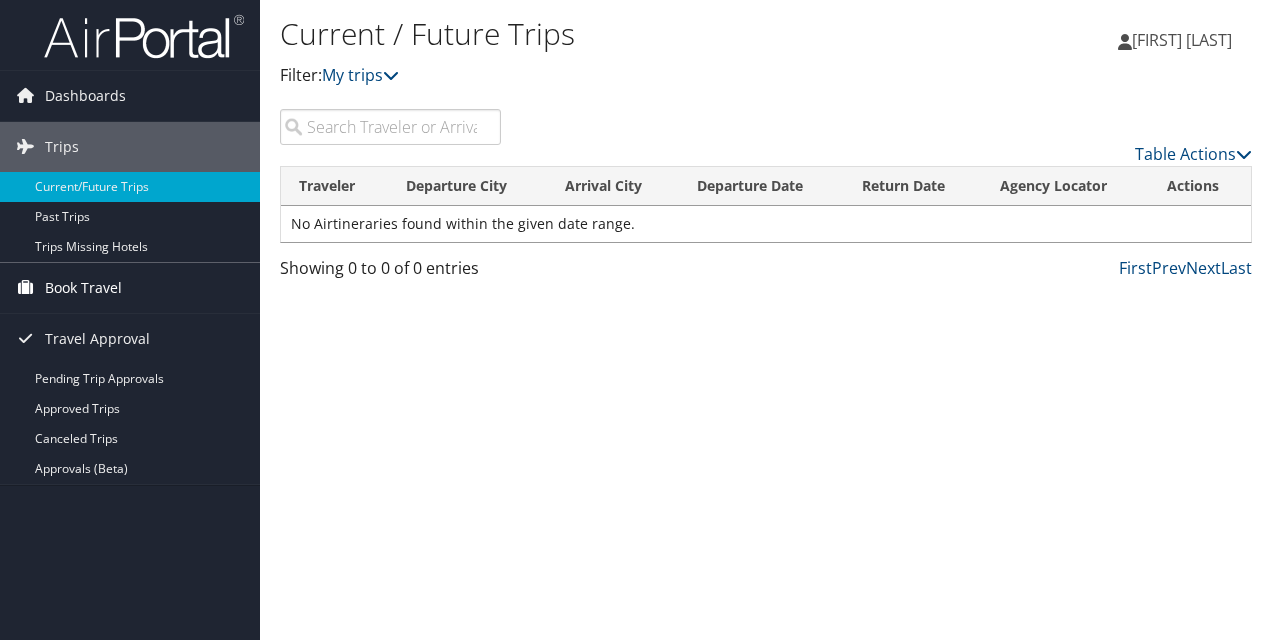 click on "Book Travel" at bounding box center [83, 288] 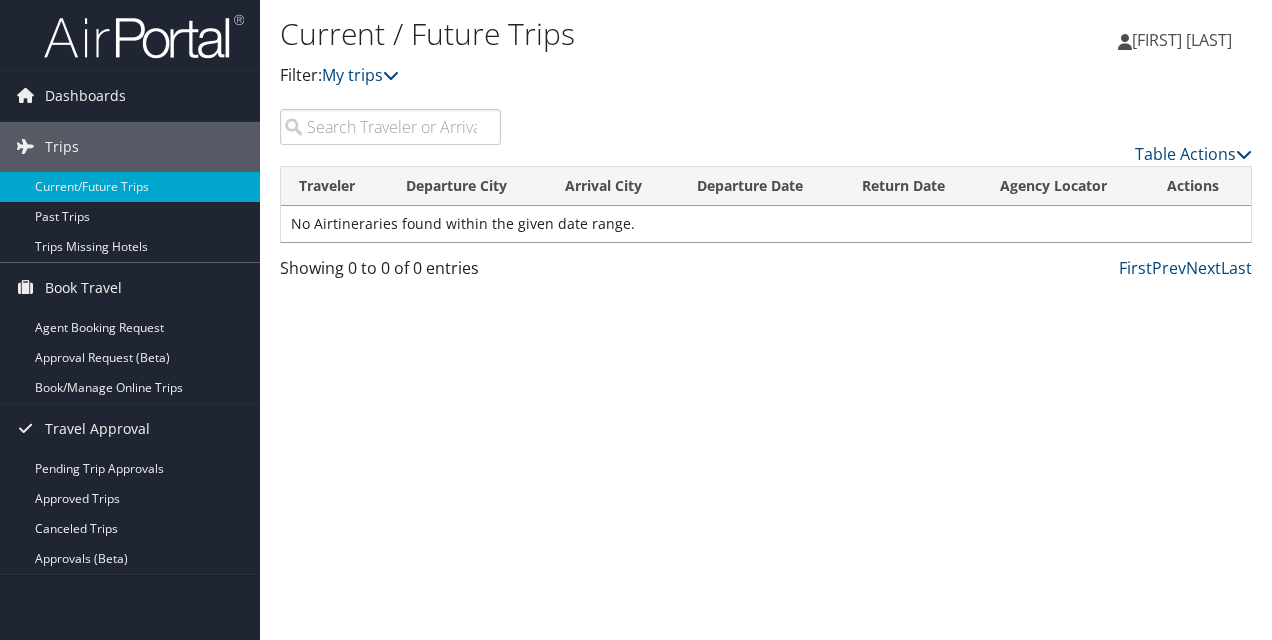 click on "Current / Future Trips
Filter:
My trips
[FIRST] [LAST]
[FIRST] [LAST]
My Settings
Travel Agency Contacts View Travel Profile Give Feedback Sign Out" at bounding box center [766, 320] 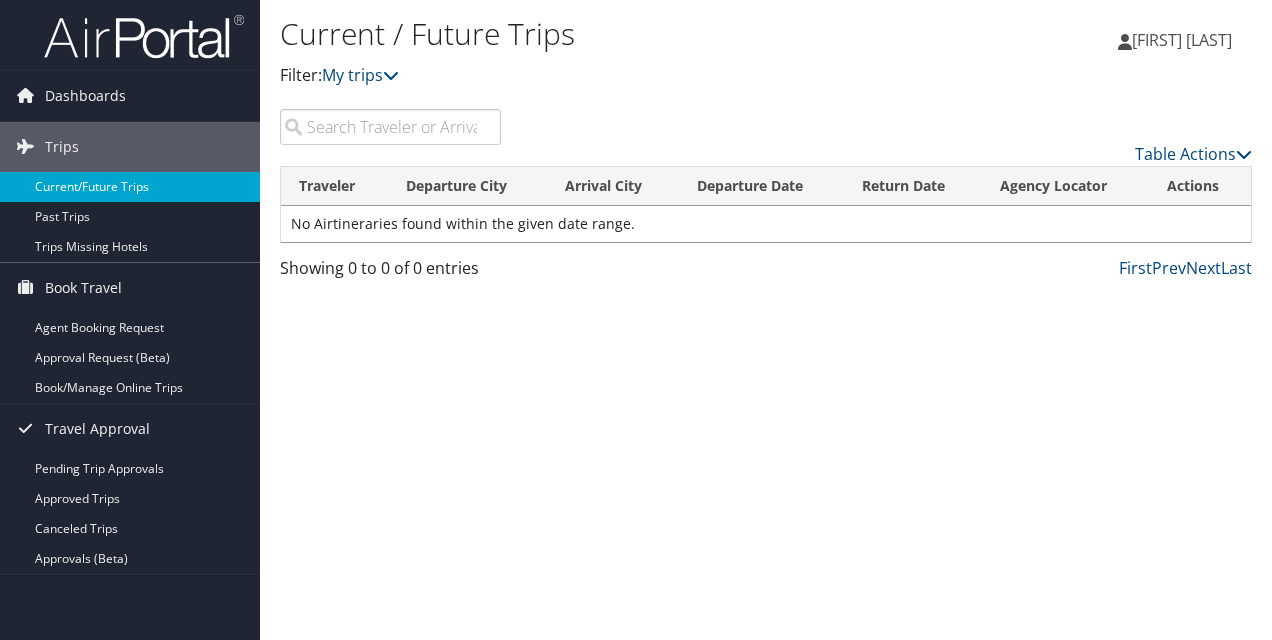 click on "Current/Future Trips" at bounding box center [130, 187] 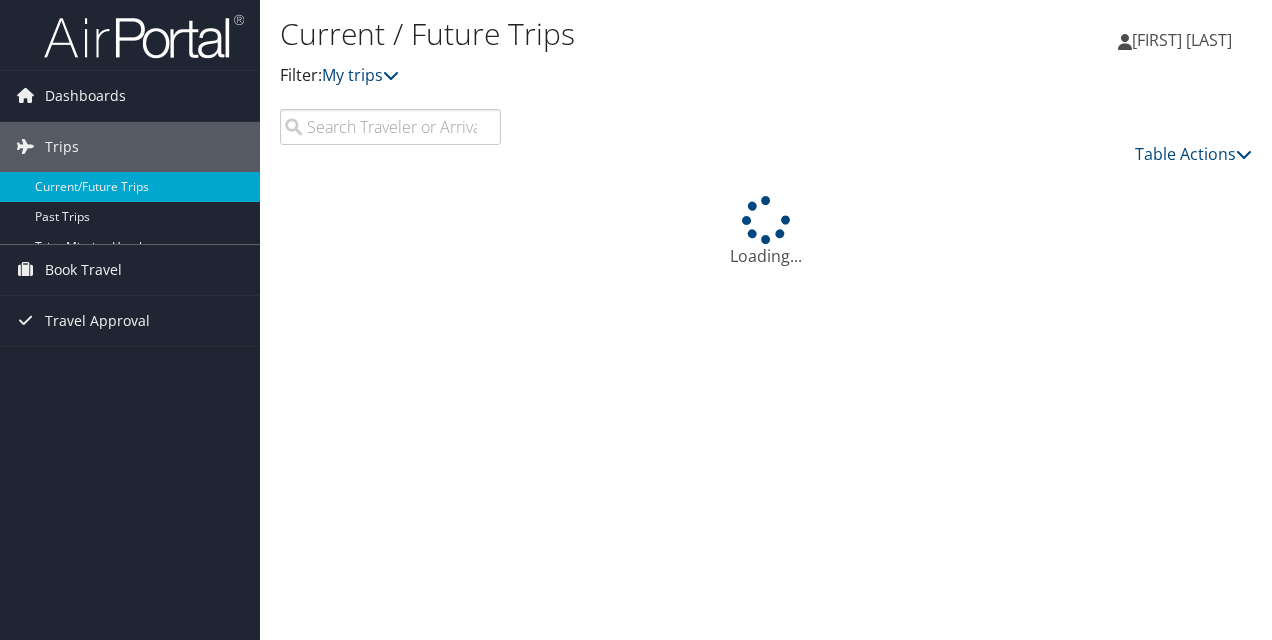 scroll, scrollTop: 0, scrollLeft: 0, axis: both 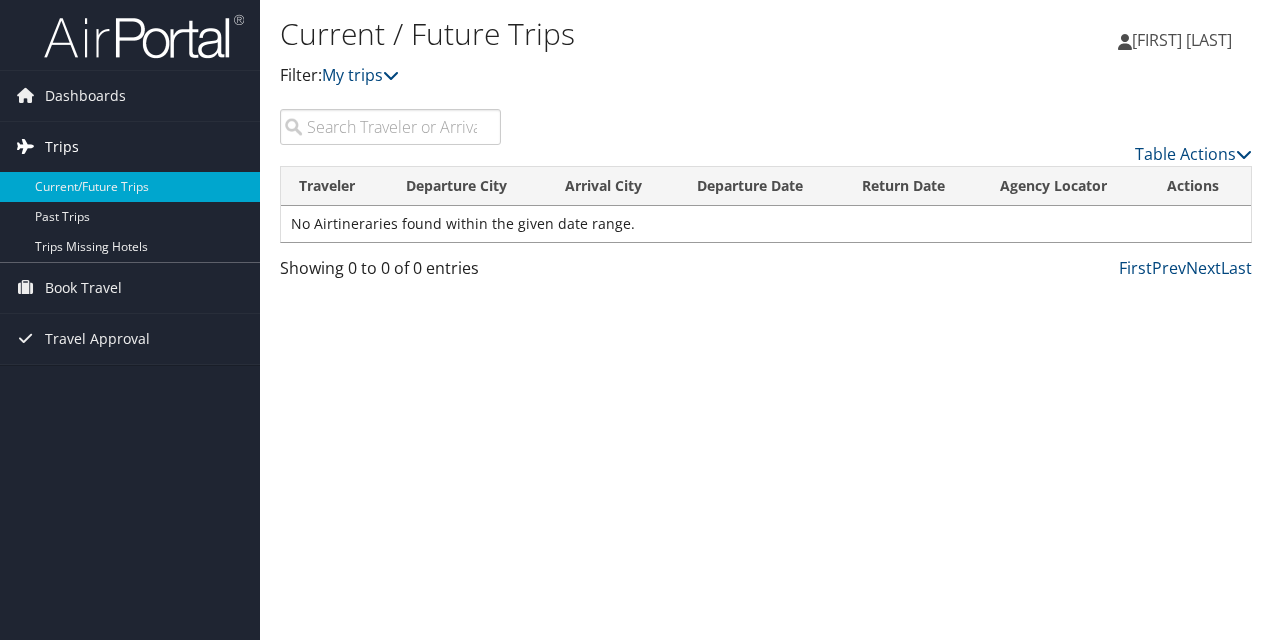 click on "Trips" at bounding box center [62, 147] 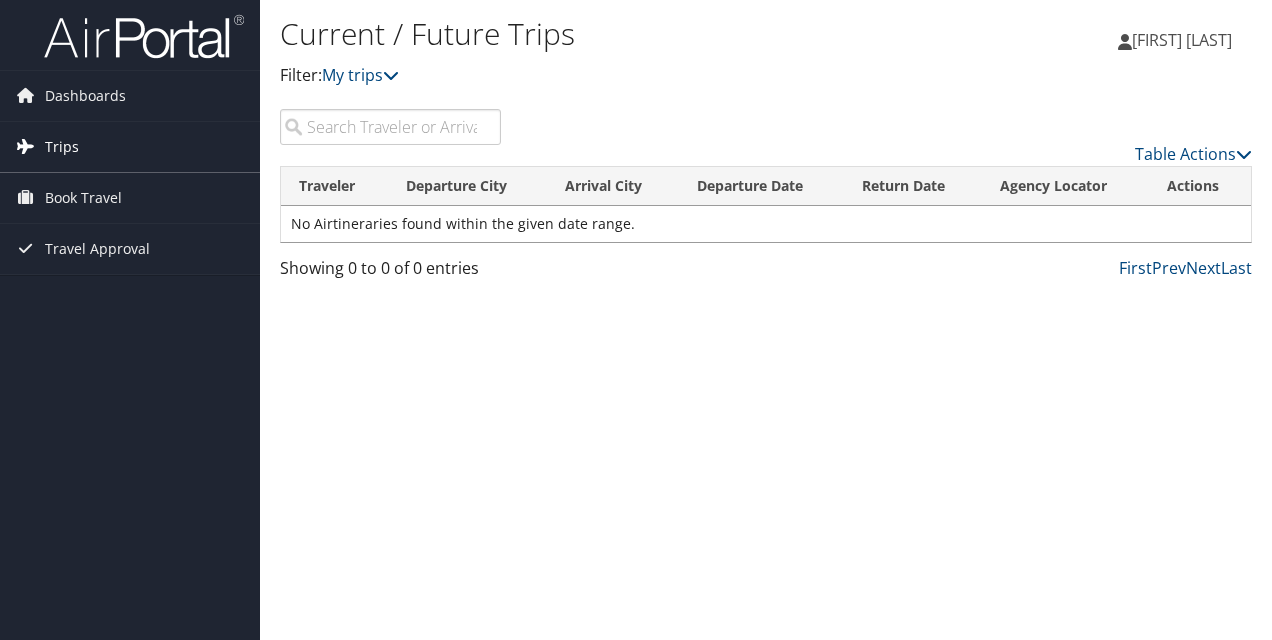 click on "Trips" at bounding box center [62, 147] 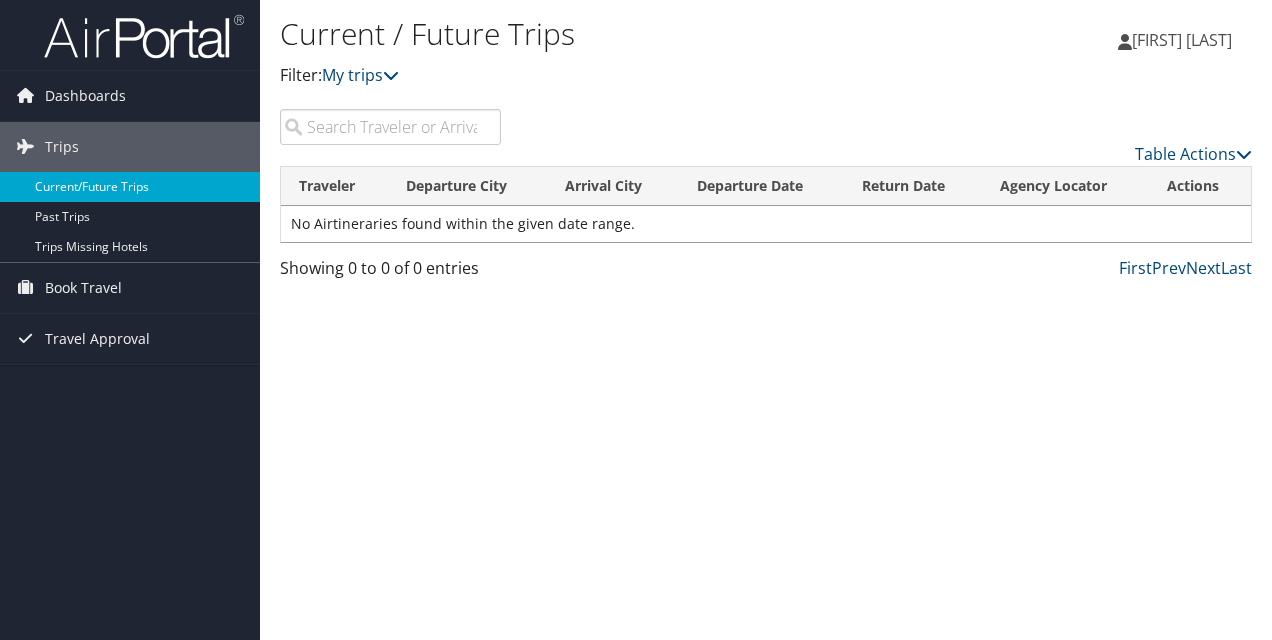 click on "Current/Future Trips" at bounding box center (130, 187) 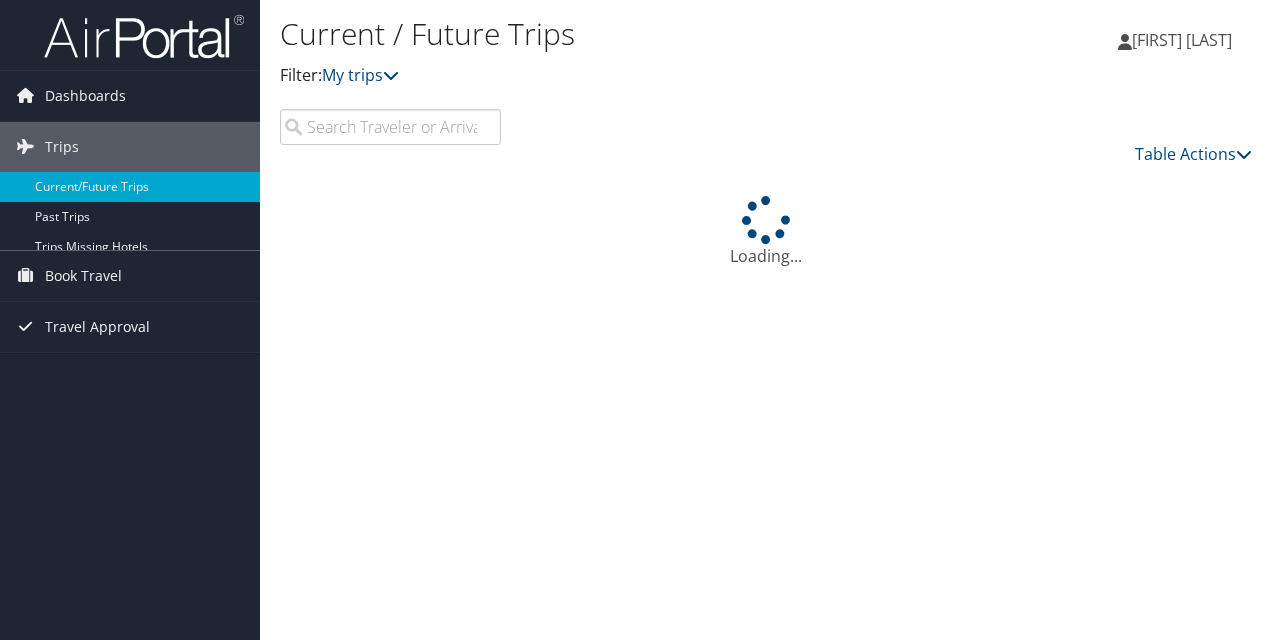 scroll, scrollTop: 0, scrollLeft: 0, axis: both 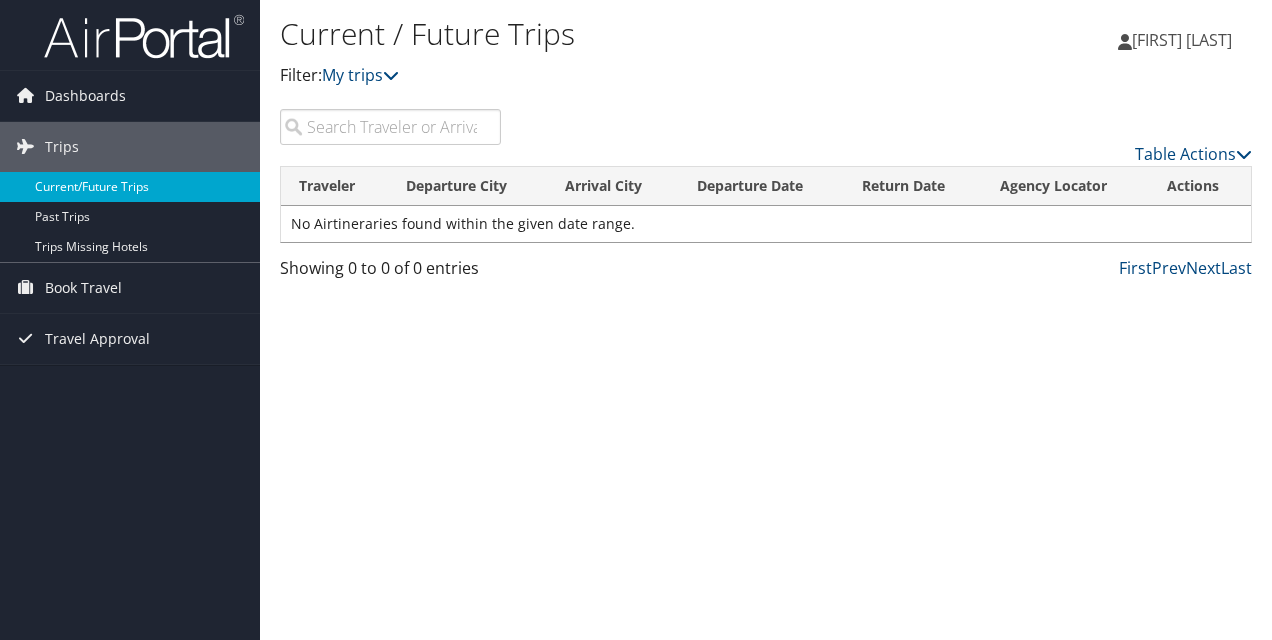 click on "Current/Future Trips" at bounding box center (130, 187) 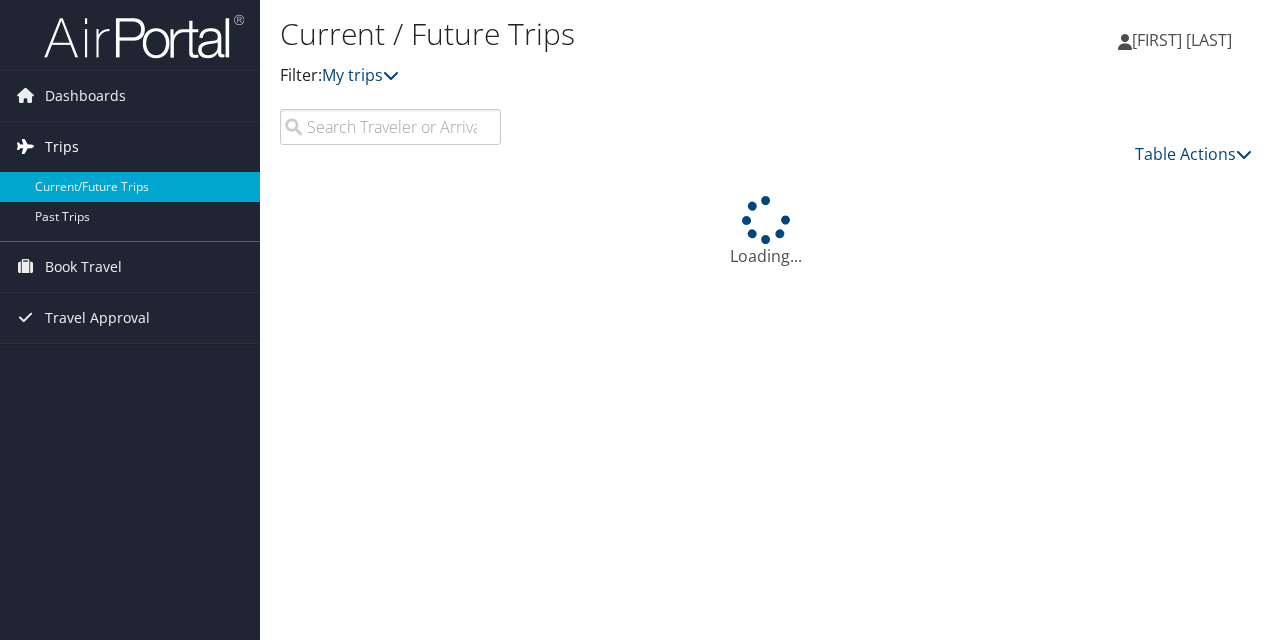 scroll, scrollTop: 0, scrollLeft: 0, axis: both 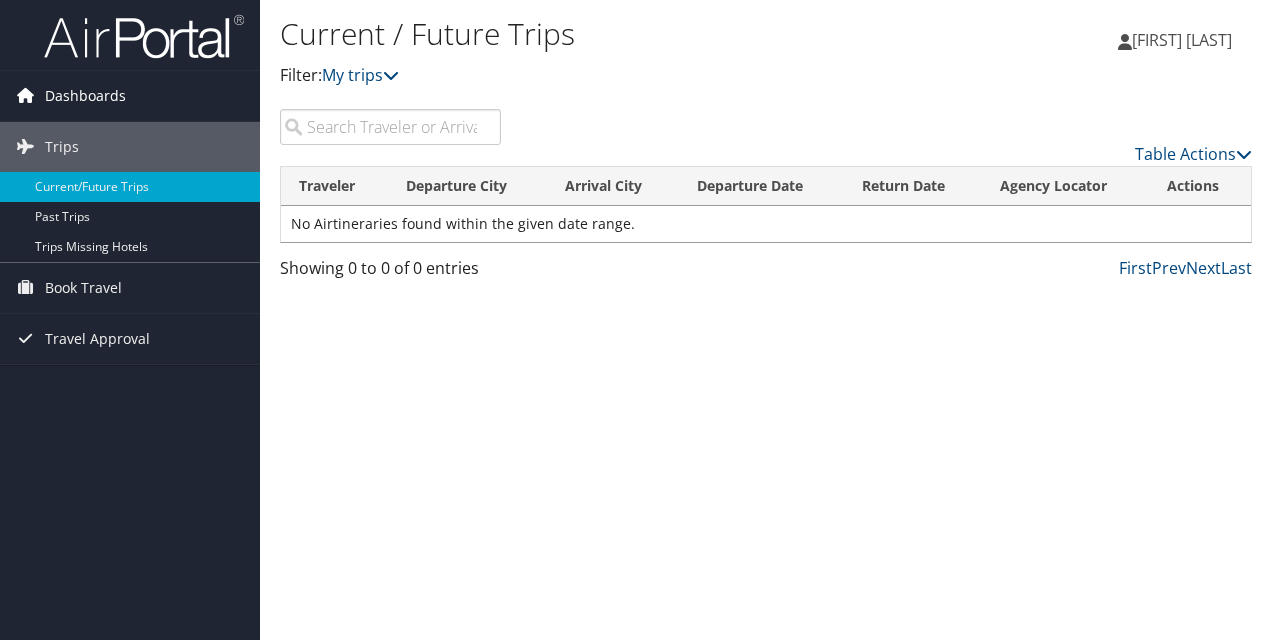 click on "Dashboards" at bounding box center (85, 96) 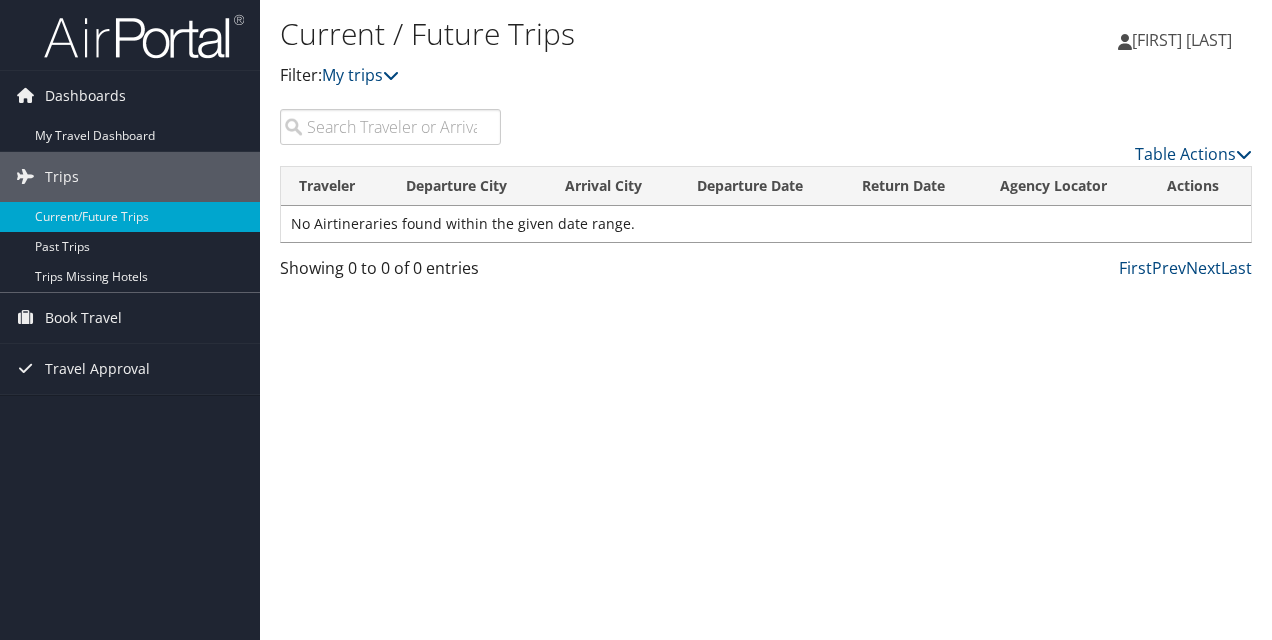 click on "Current / Future Trips
Filter:
My trips" at bounding box center [604, 59] 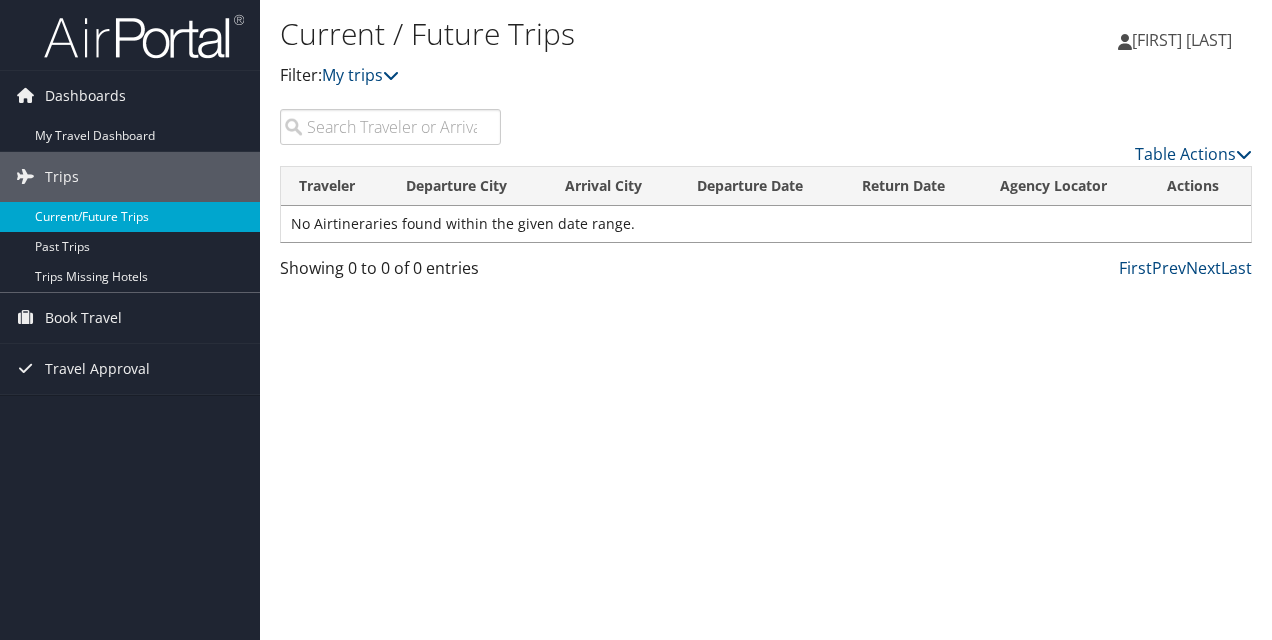 click on "Current/Future Trips" at bounding box center (130, 217) 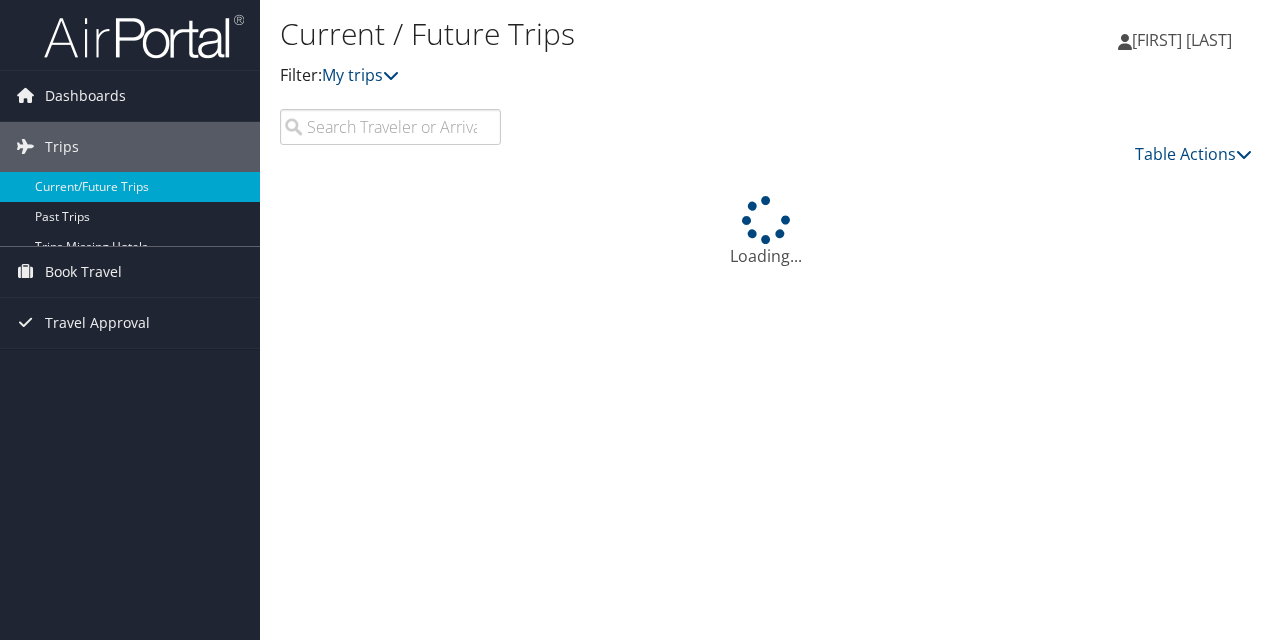 scroll, scrollTop: 0, scrollLeft: 0, axis: both 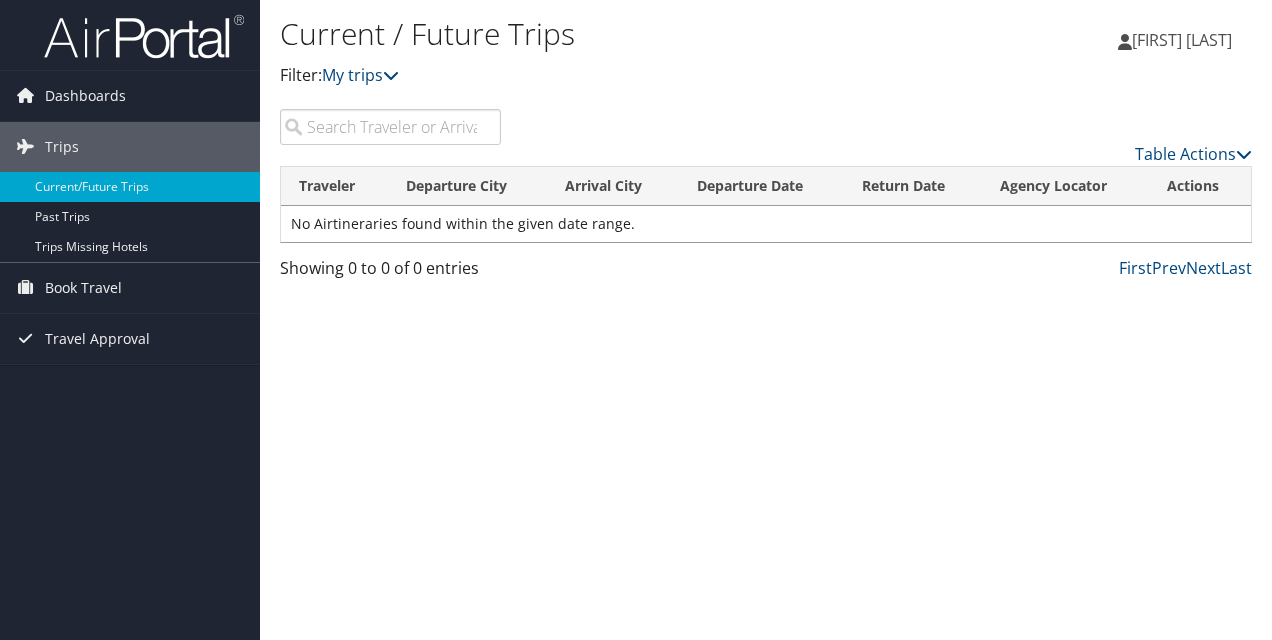 click on "Traveler" at bounding box center (334, 186) 